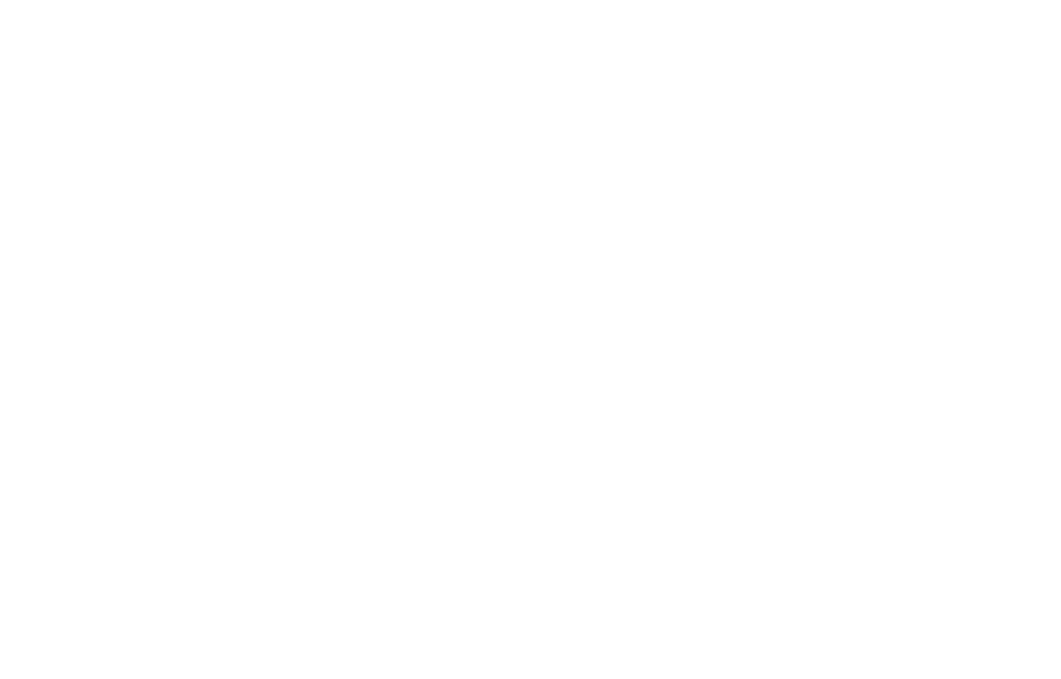 scroll, scrollTop: 0, scrollLeft: 0, axis: both 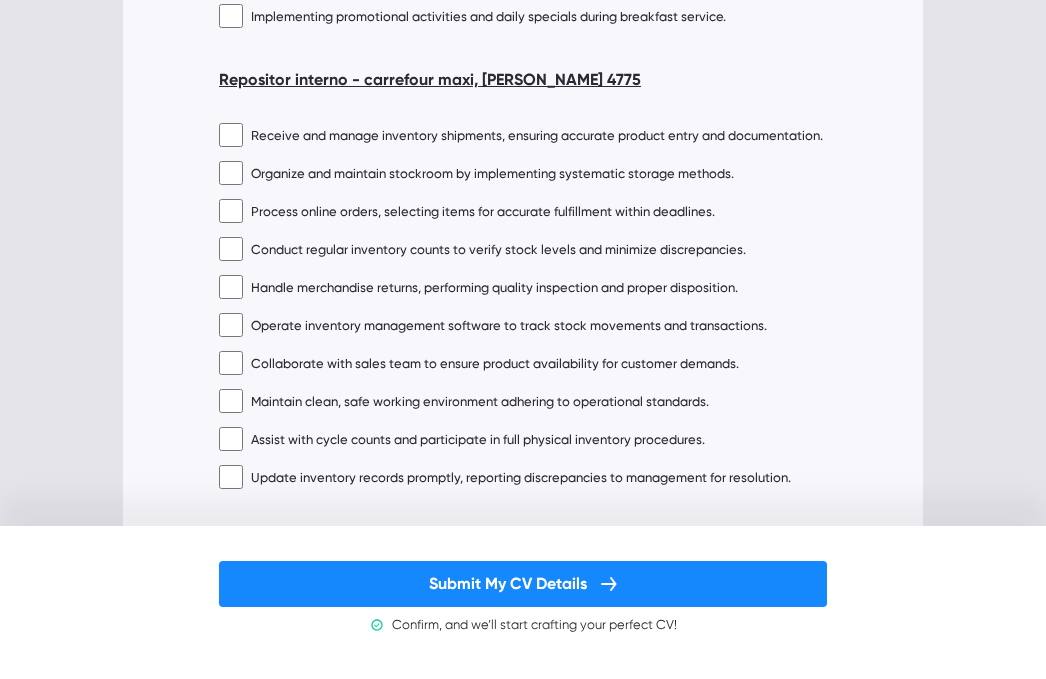 click on "Operate inventory management software to track stock movements and transactions." at bounding box center [493, 325] 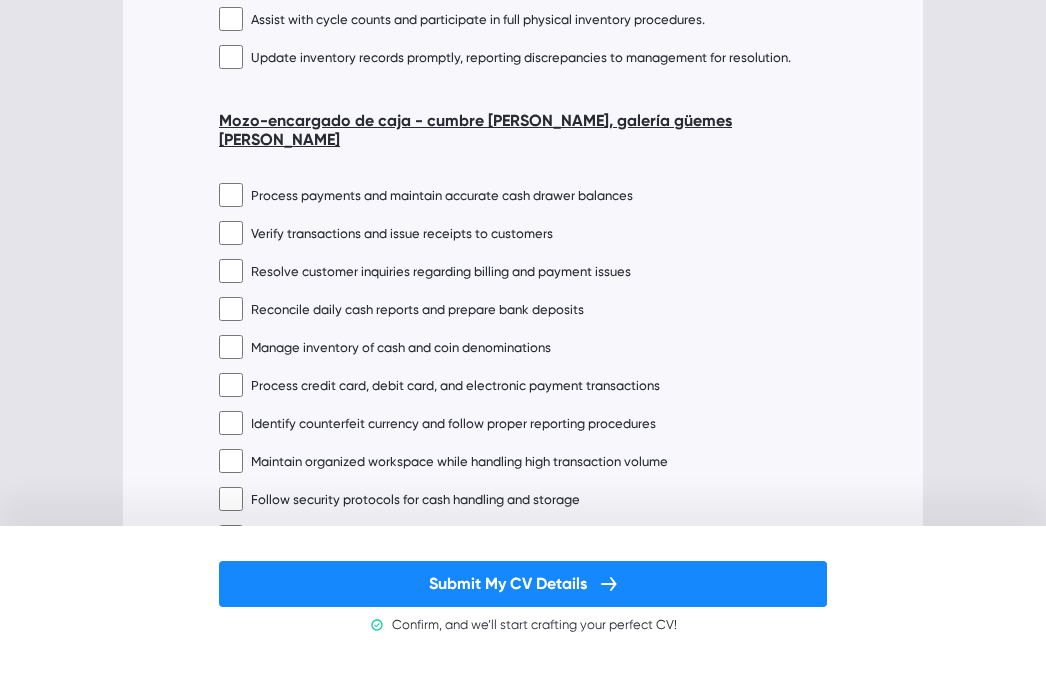 scroll, scrollTop: 1700, scrollLeft: 0, axis: vertical 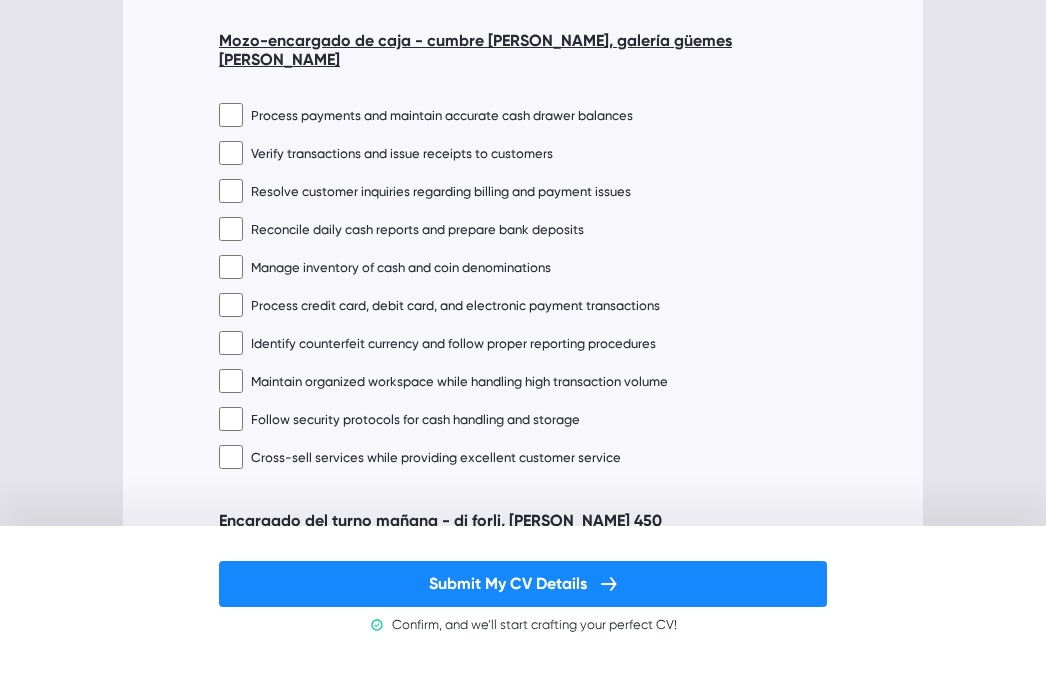 click on "Process payments and maintain accurate cash drawer balances Verify transactions and issue receipts to customers Resolve customer inquiries regarding billing and payment issues Reconcile daily cash reports and prepare bank deposits Manage inventory of cash and coin denominations Process credit card, debit card, and electronic payment transactions Identify counterfeit currency and follow proper reporting procedures Maintain organized workspace while handling high transaction volume Follow security protocols for cash handling and storage Cross-sell services while providing excellent customer service" at bounding box center (523, 286) 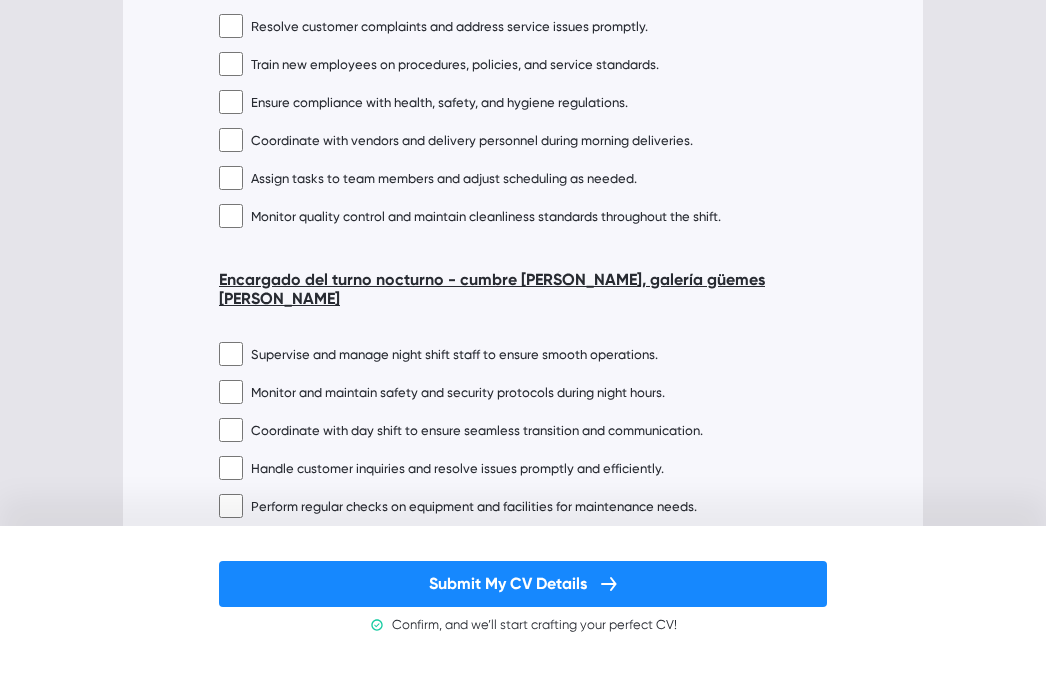 scroll, scrollTop: 2600, scrollLeft: 0, axis: vertical 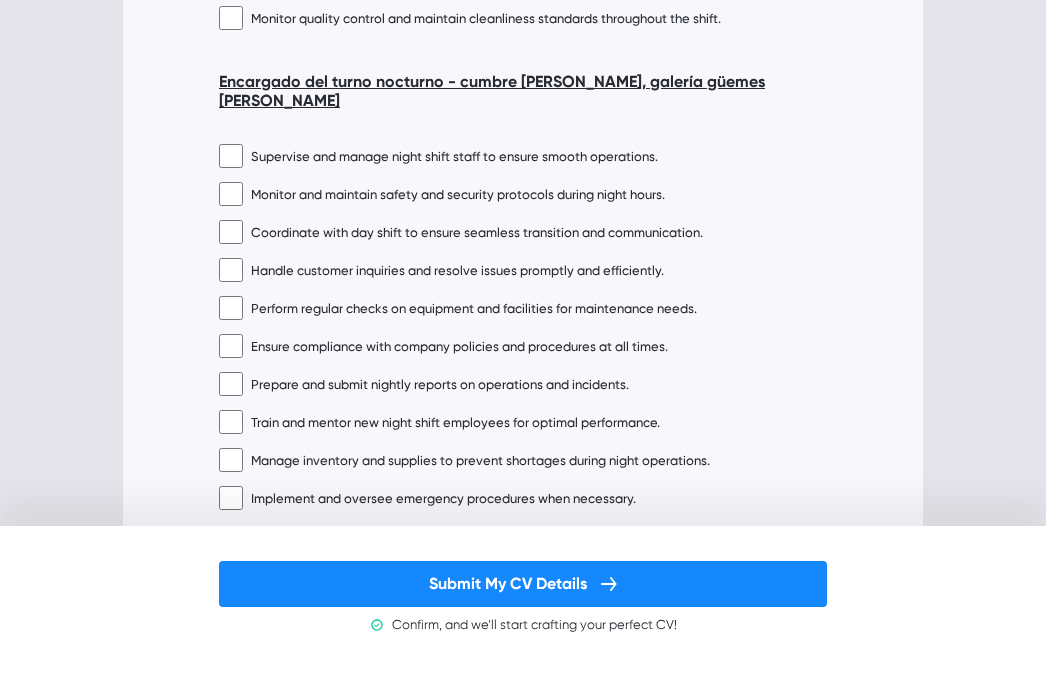 click on "Supervise and manage night shift staff to ensure smooth operations. Monitor and maintain safety and security protocols during night hours. Coordinate with day shift to ensure seamless transition and communication. Handle customer inquiries and resolve issues promptly and efficiently. Perform regular checks on equipment and facilities for maintenance needs. Ensure compliance with company policies and procedures at all times. Prepare and submit nightly reports on operations and incidents. Train and mentor new night shift employees for optimal performance. Manage inventory and supplies to prevent shortages during night operations. Implement and oversee emergency procedures when necessary." at bounding box center (523, 327) 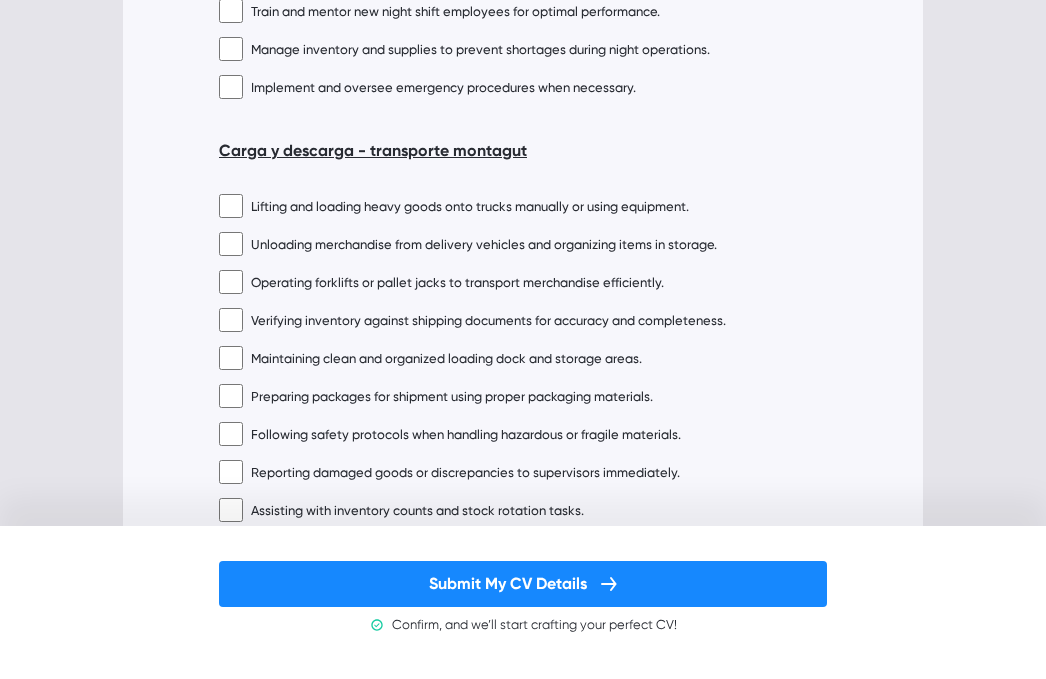 scroll, scrollTop: 3028, scrollLeft: 0, axis: vertical 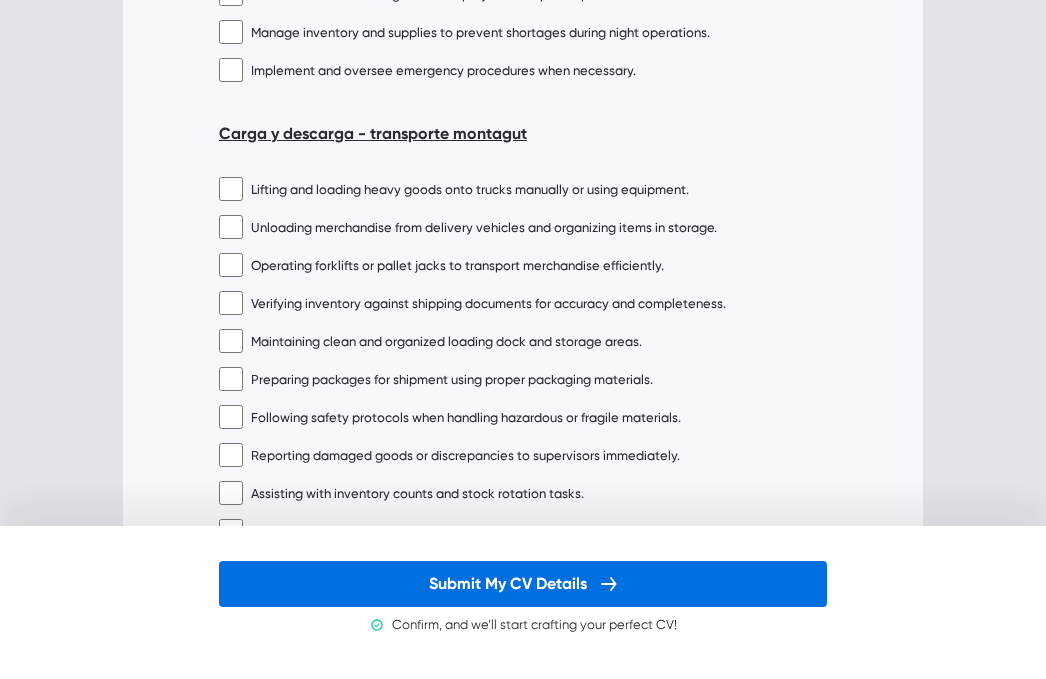 click on "Submit My CV Details" at bounding box center [523, 584] 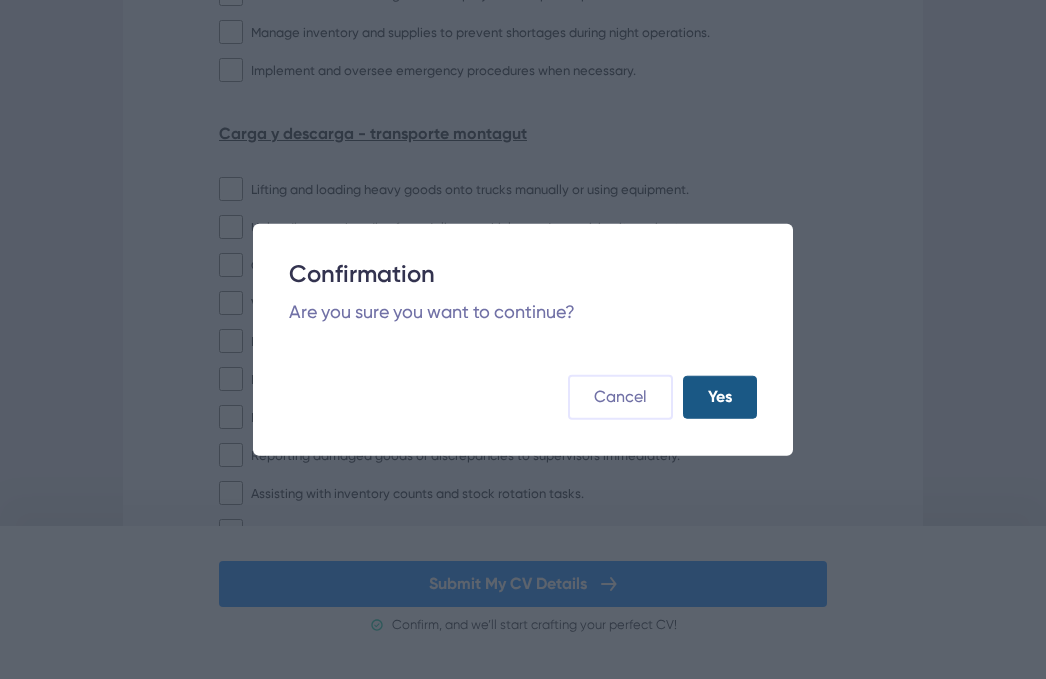 click on "Yes" at bounding box center [720, 397] 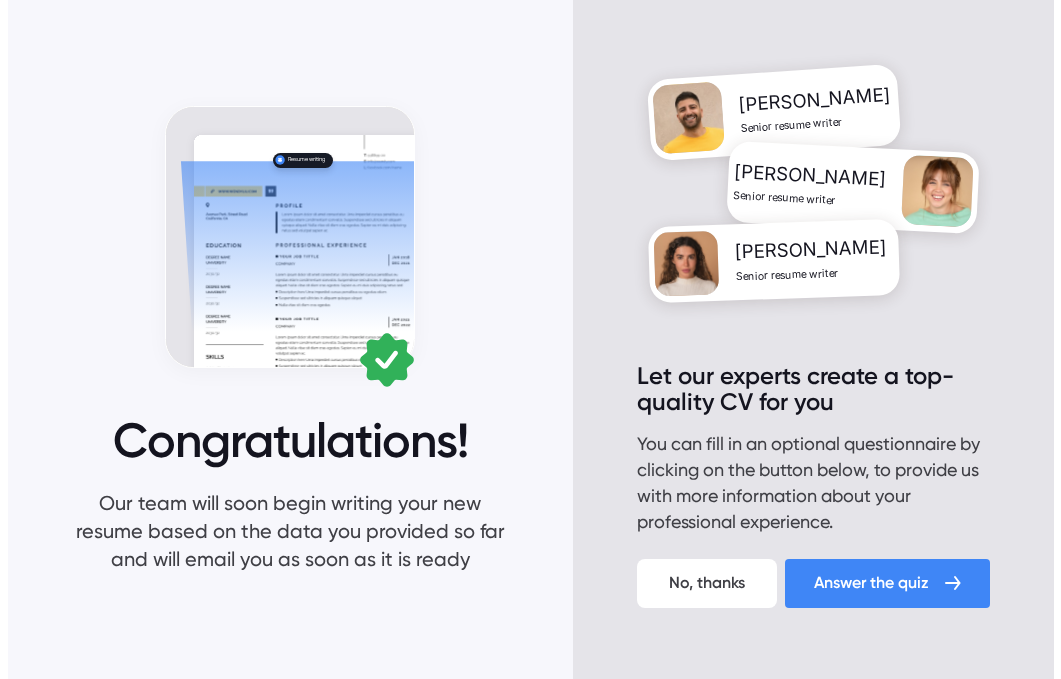 scroll, scrollTop: 0, scrollLeft: 0, axis: both 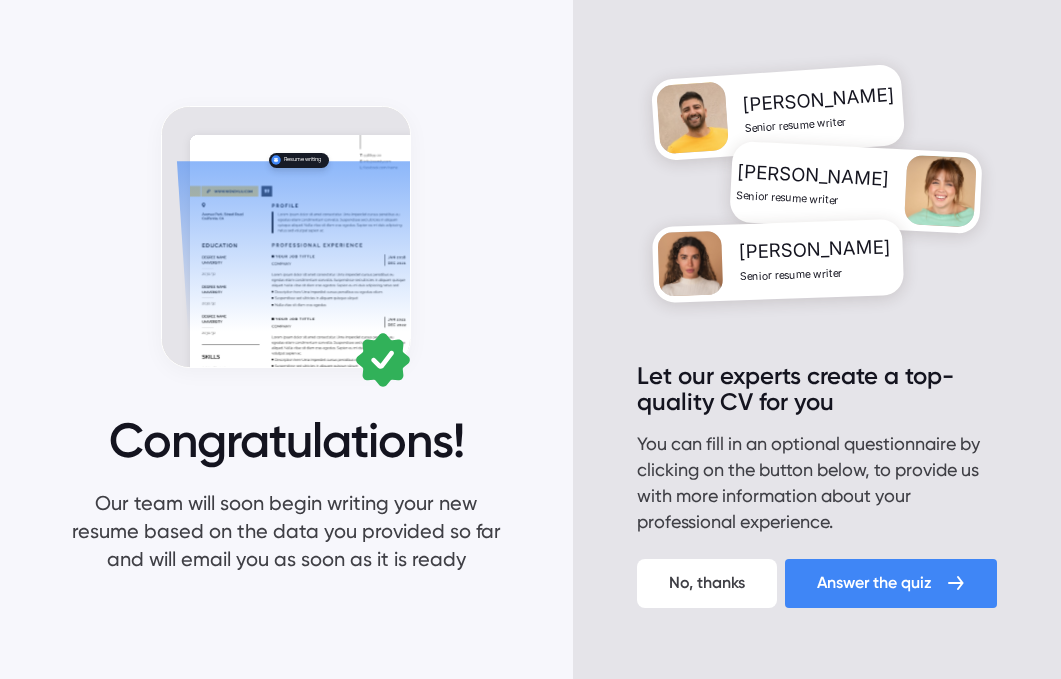 click on "Answer the quiz" at bounding box center (891, 583) 